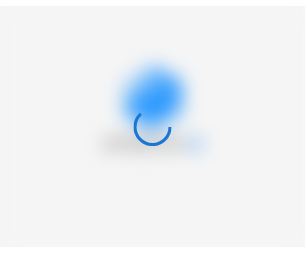 scroll, scrollTop: 0, scrollLeft: 0, axis: both 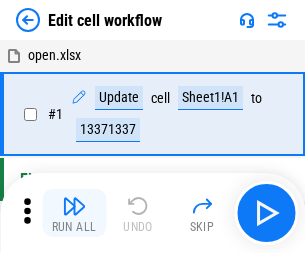 click at bounding box center [74, 206] 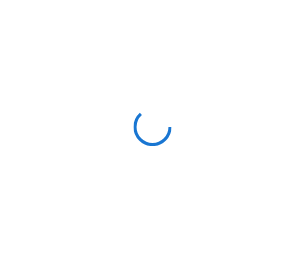 scroll, scrollTop: 0, scrollLeft: 0, axis: both 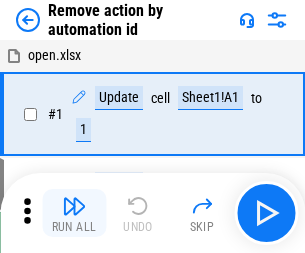 click at bounding box center [74, 206] 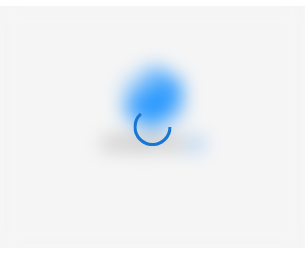 scroll, scrollTop: 0, scrollLeft: 0, axis: both 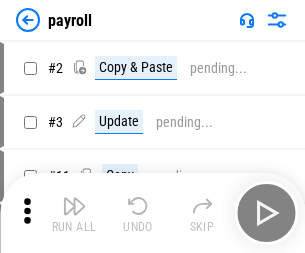 click at bounding box center [74, 206] 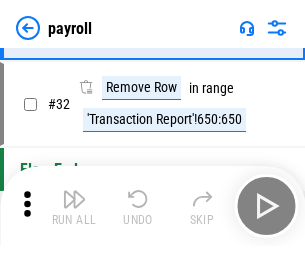 scroll, scrollTop: 247, scrollLeft: 0, axis: vertical 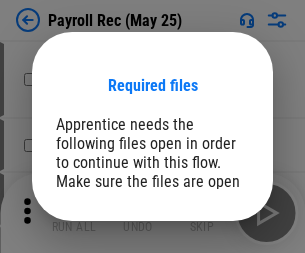 click on "Open" at bounding box center [209, 287] 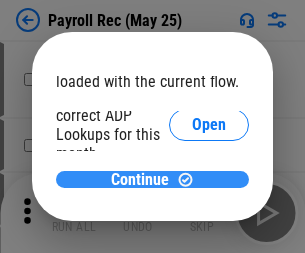 click on "Continue" at bounding box center (140, 180) 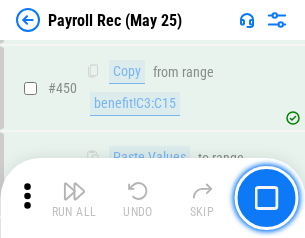 scroll, scrollTop: 10454, scrollLeft: 0, axis: vertical 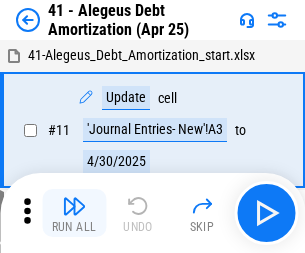 click at bounding box center (74, 206) 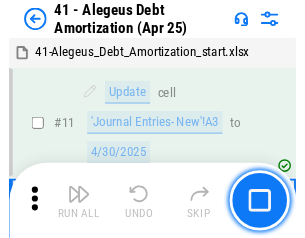 scroll, scrollTop: 247, scrollLeft: 0, axis: vertical 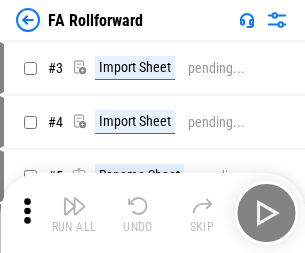 click at bounding box center [74, 206] 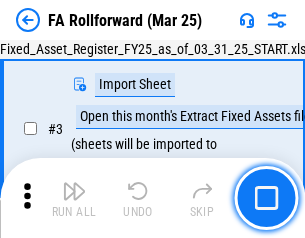scroll, scrollTop: 184, scrollLeft: 0, axis: vertical 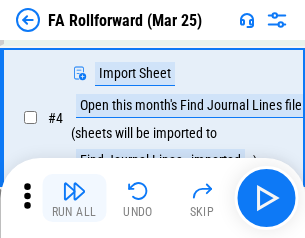 click at bounding box center [74, 191] 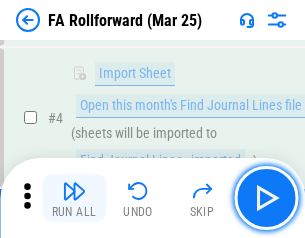 scroll, scrollTop: 313, scrollLeft: 0, axis: vertical 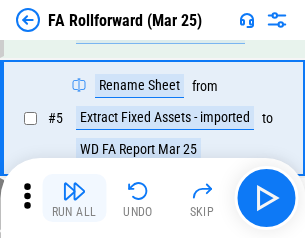click at bounding box center (74, 191) 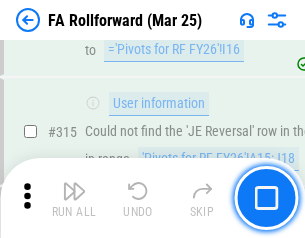 scroll, scrollTop: 9517, scrollLeft: 0, axis: vertical 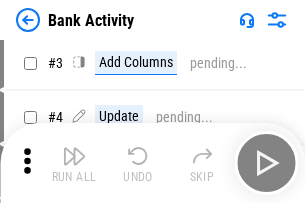click at bounding box center (74, 156) 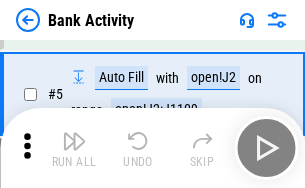 scroll, scrollTop: 106, scrollLeft: 0, axis: vertical 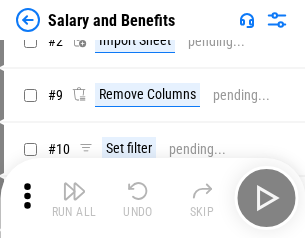 click at bounding box center [74, 191] 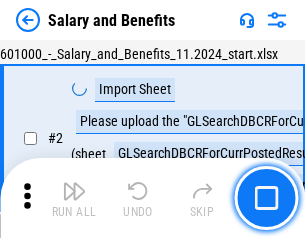 scroll, scrollTop: 145, scrollLeft: 0, axis: vertical 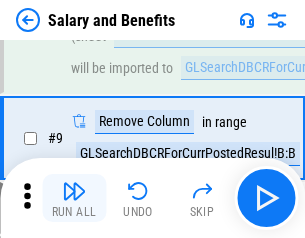 click at bounding box center (74, 191) 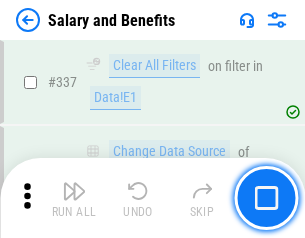 scroll, scrollTop: 9364, scrollLeft: 0, axis: vertical 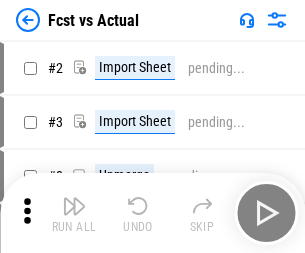 click at bounding box center (74, 206) 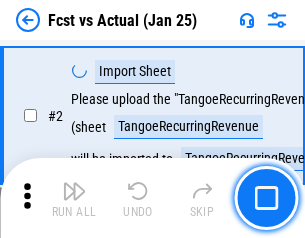 scroll, scrollTop: 187, scrollLeft: 0, axis: vertical 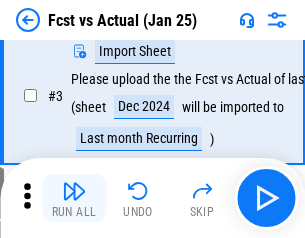 click at bounding box center (74, 191) 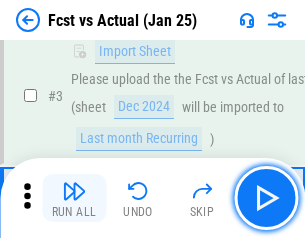 scroll, scrollTop: 300, scrollLeft: 0, axis: vertical 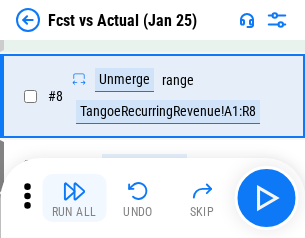 click at bounding box center [74, 191] 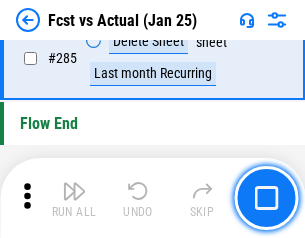 scroll, scrollTop: 9465, scrollLeft: 0, axis: vertical 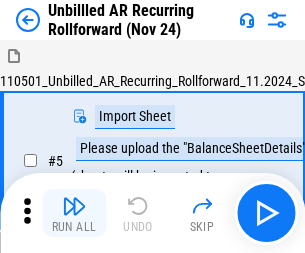 click at bounding box center (74, 206) 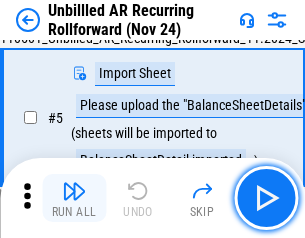 scroll, scrollTop: 188, scrollLeft: 0, axis: vertical 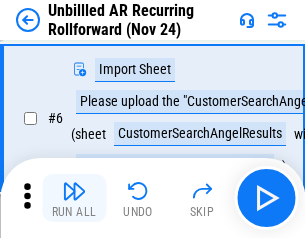 click at bounding box center (74, 191) 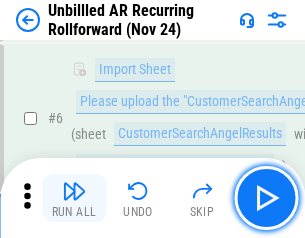 scroll, scrollTop: 322, scrollLeft: 0, axis: vertical 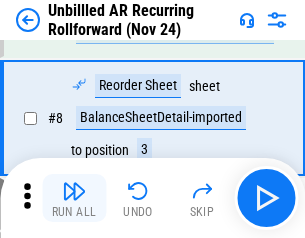 click at bounding box center [74, 191] 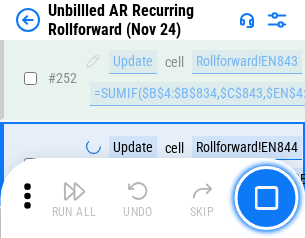 scroll, scrollTop: 6793, scrollLeft: 0, axis: vertical 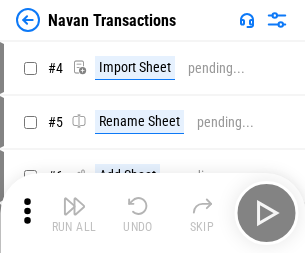 click at bounding box center (74, 206) 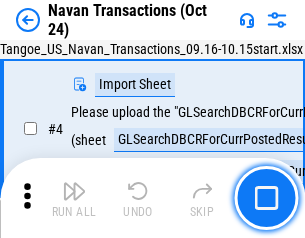 scroll, scrollTop: 168, scrollLeft: 0, axis: vertical 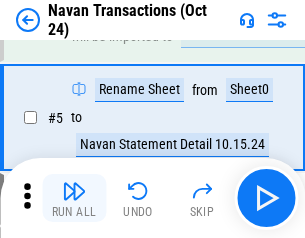 click at bounding box center (74, 191) 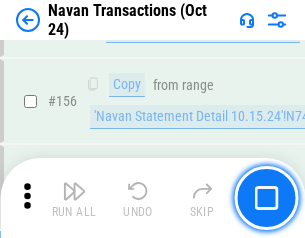 scroll, scrollTop: 6484, scrollLeft: 0, axis: vertical 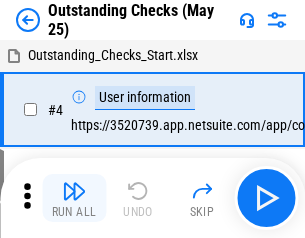 click at bounding box center (74, 191) 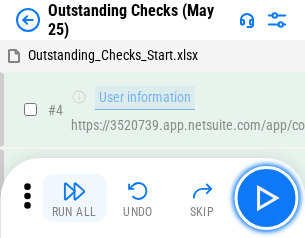 scroll, scrollTop: 209, scrollLeft: 0, axis: vertical 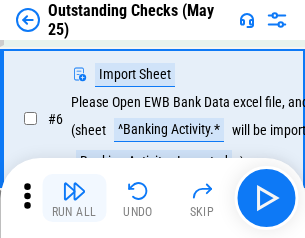 click at bounding box center (74, 191) 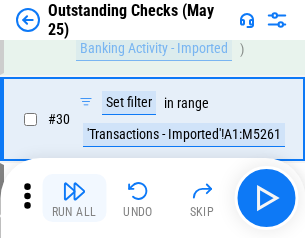 click at bounding box center [74, 191] 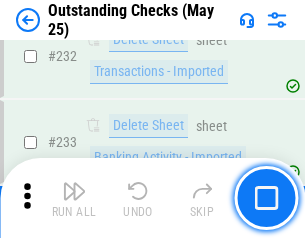 scroll, scrollTop: 6027, scrollLeft: 0, axis: vertical 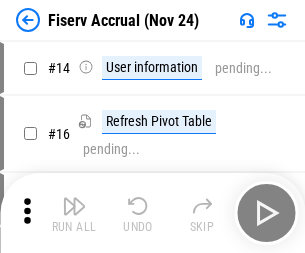 click at bounding box center [74, 206] 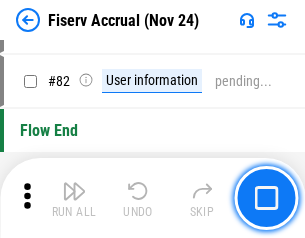 scroll, scrollTop: 2605, scrollLeft: 0, axis: vertical 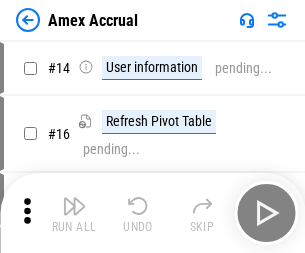 click at bounding box center [74, 206] 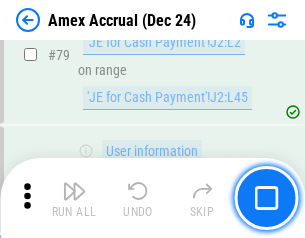 scroll, scrollTop: 2550, scrollLeft: 0, axis: vertical 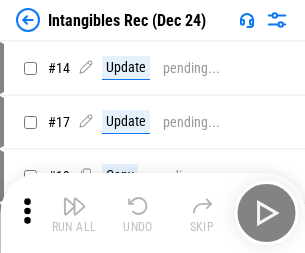 click at bounding box center [74, 206] 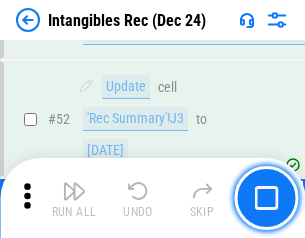 scroll, scrollTop: 779, scrollLeft: 0, axis: vertical 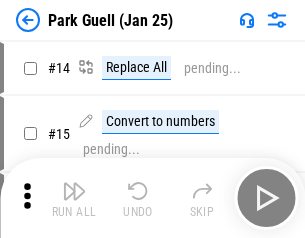 click at bounding box center [74, 191] 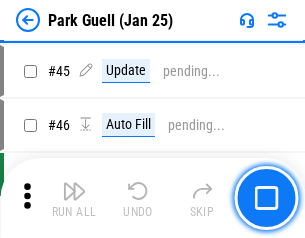 scroll, scrollTop: 2501, scrollLeft: 0, axis: vertical 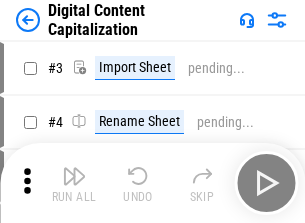 click at bounding box center [74, 176] 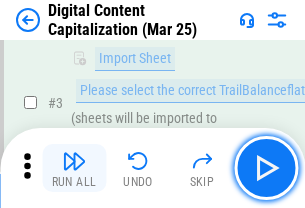 scroll, scrollTop: 187, scrollLeft: 0, axis: vertical 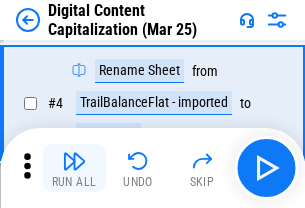 click at bounding box center [74, 161] 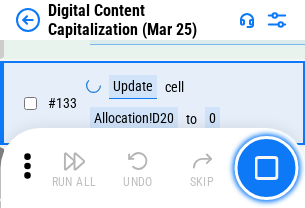 scroll, scrollTop: 2121, scrollLeft: 0, axis: vertical 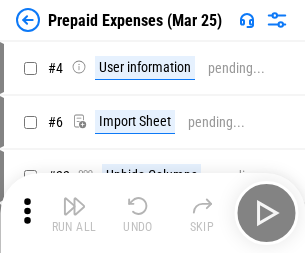 click at bounding box center [74, 206] 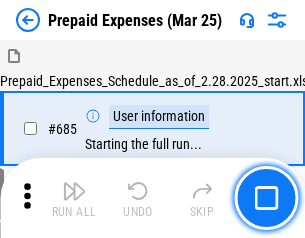 scroll, scrollTop: 4993, scrollLeft: 0, axis: vertical 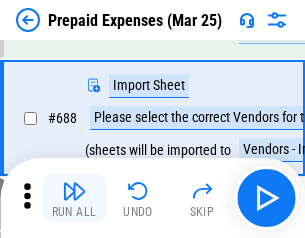 click at bounding box center [74, 191] 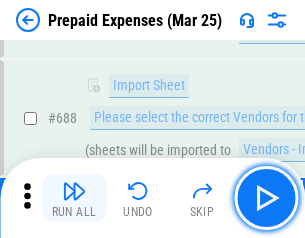 scroll, scrollTop: 5095, scrollLeft: 0, axis: vertical 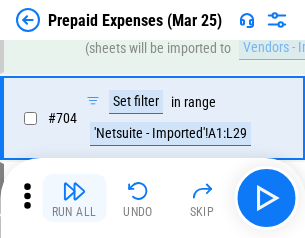 click at bounding box center (74, 191) 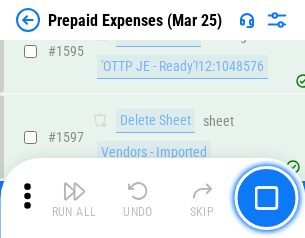 scroll, scrollTop: 18897, scrollLeft: 0, axis: vertical 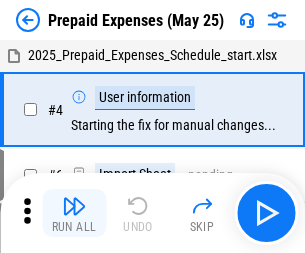 click at bounding box center (74, 206) 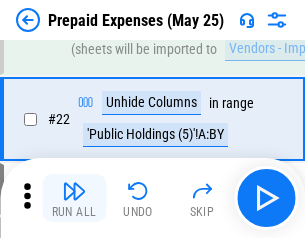 click at bounding box center [74, 191] 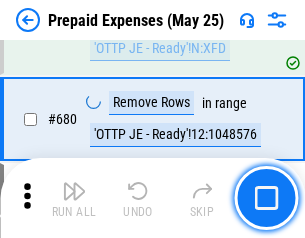 scroll, scrollTop: 6734, scrollLeft: 0, axis: vertical 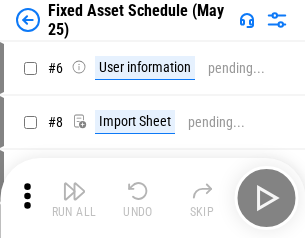 click at bounding box center (74, 191) 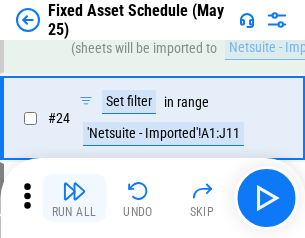 click at bounding box center [74, 191] 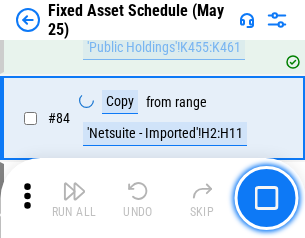 scroll, scrollTop: 2748, scrollLeft: 0, axis: vertical 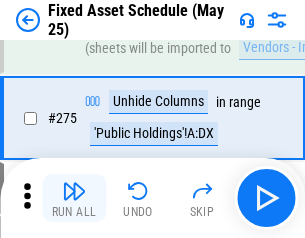click at bounding box center (74, 191) 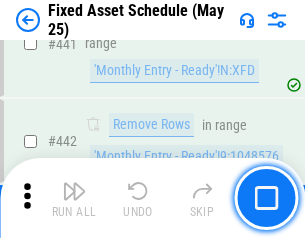 scroll, scrollTop: 8848, scrollLeft: 0, axis: vertical 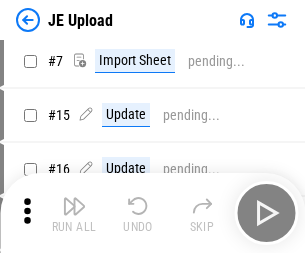click at bounding box center [74, 206] 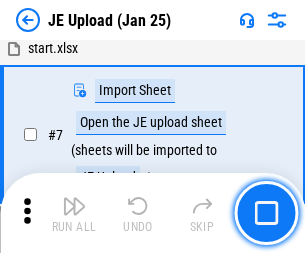 scroll, scrollTop: 145, scrollLeft: 0, axis: vertical 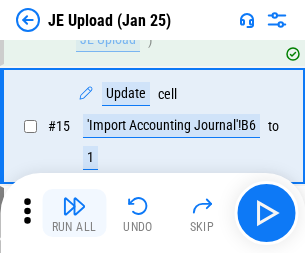 click at bounding box center (74, 206) 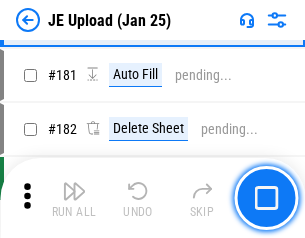 scroll, scrollTop: 4223, scrollLeft: 0, axis: vertical 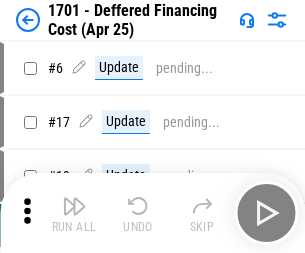 click at bounding box center [74, 206] 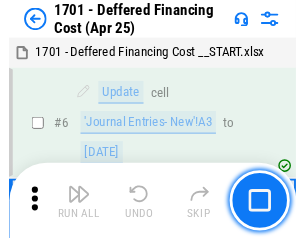 scroll, scrollTop: 247, scrollLeft: 0, axis: vertical 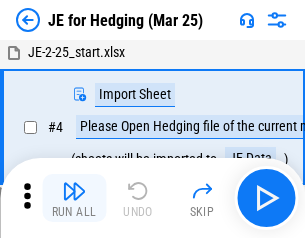 click at bounding box center (74, 191) 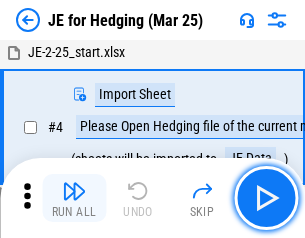 scroll, scrollTop: 113, scrollLeft: 0, axis: vertical 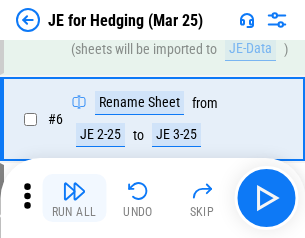 click at bounding box center [74, 191] 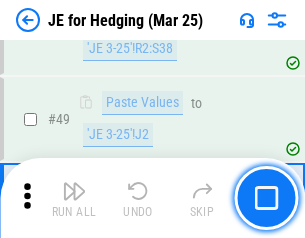 scroll, scrollTop: 1295, scrollLeft: 0, axis: vertical 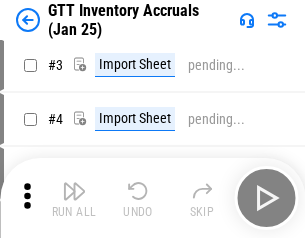 click at bounding box center (74, 191) 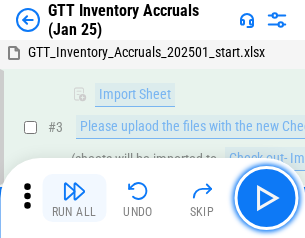 scroll, scrollTop: 129, scrollLeft: 0, axis: vertical 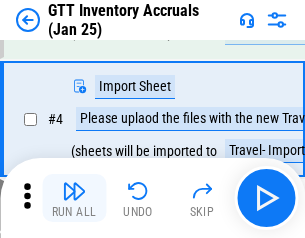 click at bounding box center [74, 191] 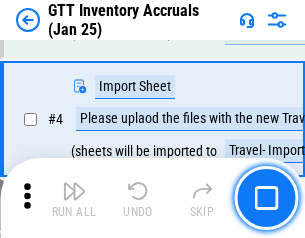 scroll, scrollTop: 231, scrollLeft: 0, axis: vertical 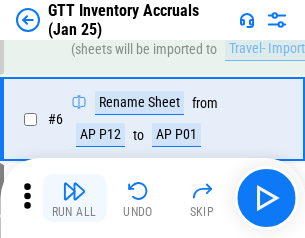 click at bounding box center [74, 191] 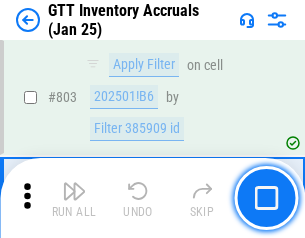 scroll, scrollTop: 15134, scrollLeft: 0, axis: vertical 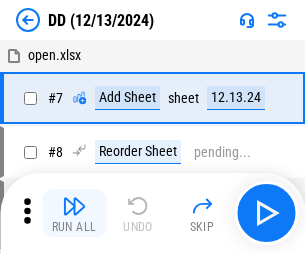 click at bounding box center (74, 206) 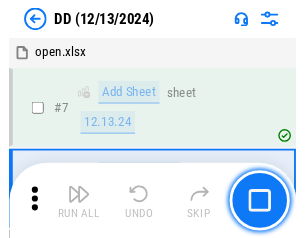scroll, scrollTop: 201, scrollLeft: 0, axis: vertical 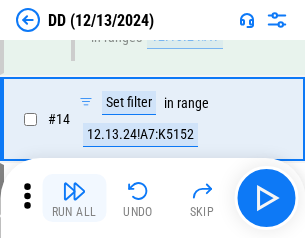 click at bounding box center (74, 191) 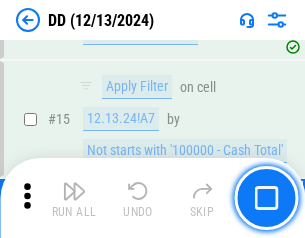 scroll, scrollTop: 521, scrollLeft: 0, axis: vertical 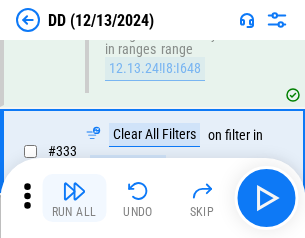 click at bounding box center [74, 191] 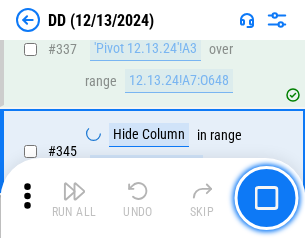 scroll, scrollTop: 9296, scrollLeft: 0, axis: vertical 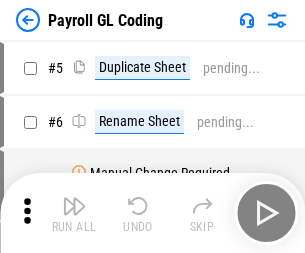 click at bounding box center (74, 206) 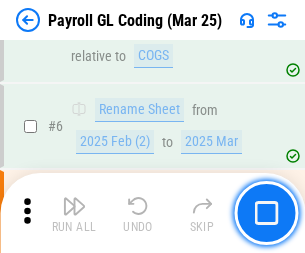 scroll, scrollTop: 233, scrollLeft: 0, axis: vertical 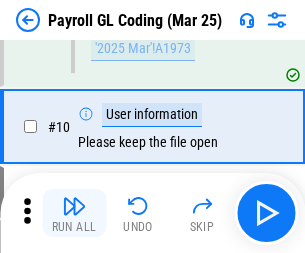 click at bounding box center [74, 206] 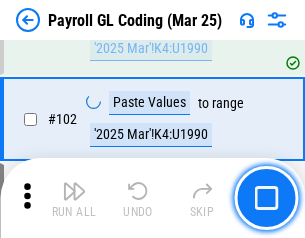 scroll, scrollTop: 4684, scrollLeft: 0, axis: vertical 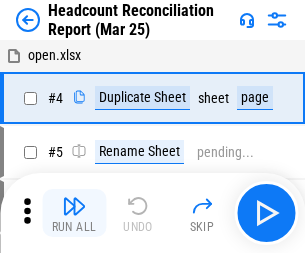 click at bounding box center [74, 206] 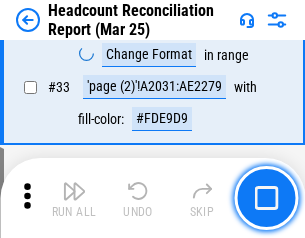 scroll, scrollTop: 1834, scrollLeft: 0, axis: vertical 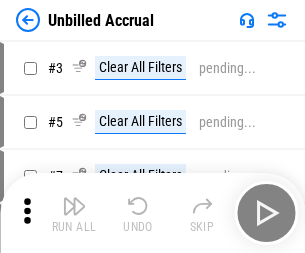 click at bounding box center (74, 206) 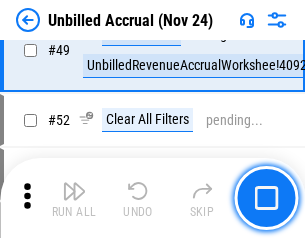 scroll, scrollTop: 1814, scrollLeft: 0, axis: vertical 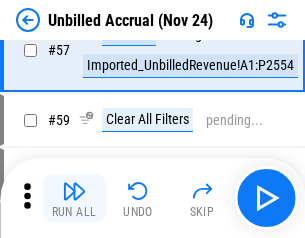 click at bounding box center (74, 191) 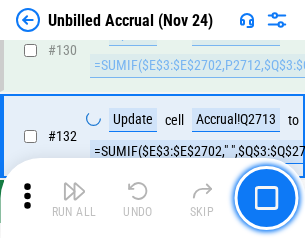 scroll, scrollTop: 5934, scrollLeft: 0, axis: vertical 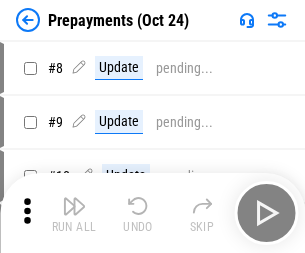 click at bounding box center (74, 206) 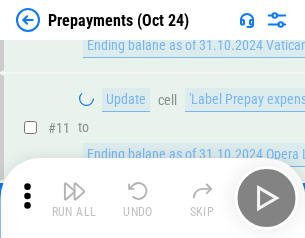scroll, scrollTop: 125, scrollLeft: 0, axis: vertical 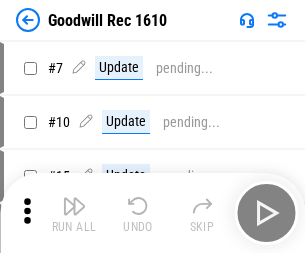 click at bounding box center [74, 206] 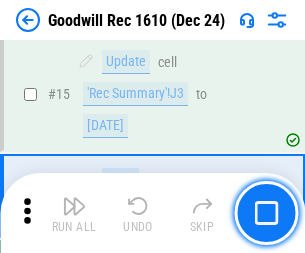 scroll, scrollTop: 342, scrollLeft: 0, axis: vertical 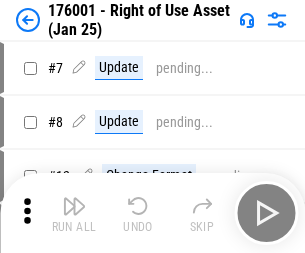 click at bounding box center [74, 206] 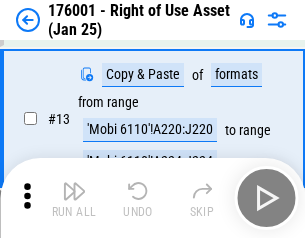 scroll, scrollTop: 129, scrollLeft: 0, axis: vertical 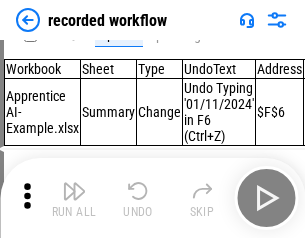 click at bounding box center (74, 191) 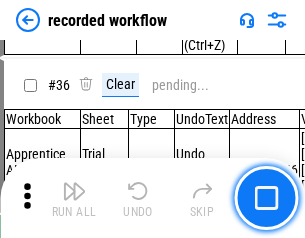 scroll, scrollTop: 6251, scrollLeft: 0, axis: vertical 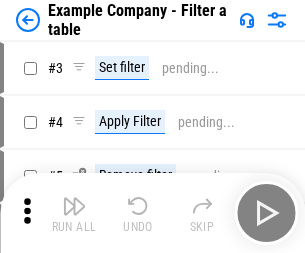 click at bounding box center (74, 206) 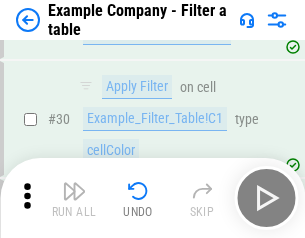 scroll, scrollTop: 1837, scrollLeft: 0, axis: vertical 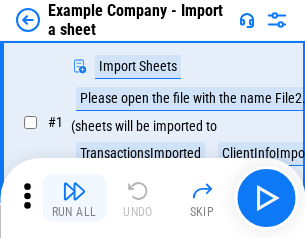 click at bounding box center (74, 191) 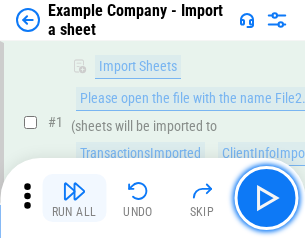 scroll, scrollTop: 168, scrollLeft: 0, axis: vertical 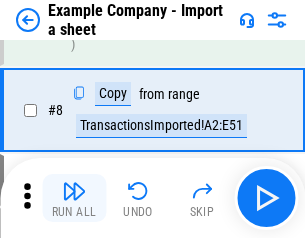click at bounding box center [74, 191] 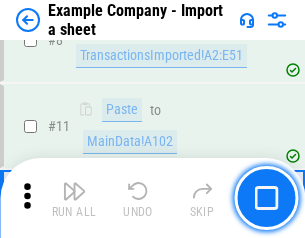 scroll, scrollTop: 426, scrollLeft: 0, axis: vertical 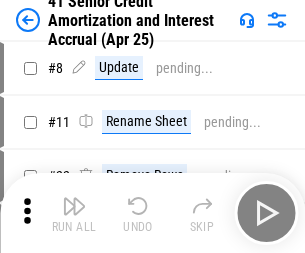 click at bounding box center (74, 206) 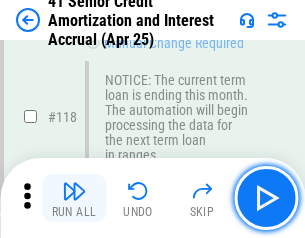 scroll, scrollTop: 1865, scrollLeft: 0, axis: vertical 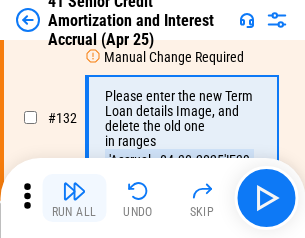 click at bounding box center [74, 191] 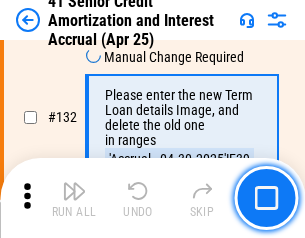 scroll, scrollTop: 2045, scrollLeft: 0, axis: vertical 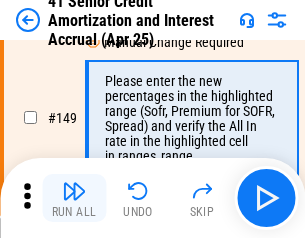 click at bounding box center (74, 191) 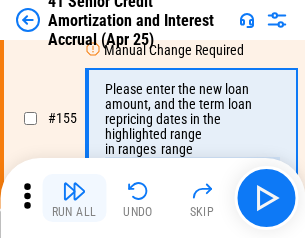 click at bounding box center [74, 191] 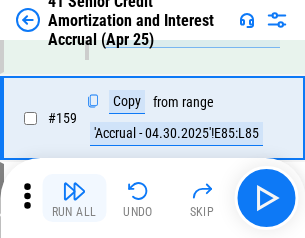 click at bounding box center (74, 191) 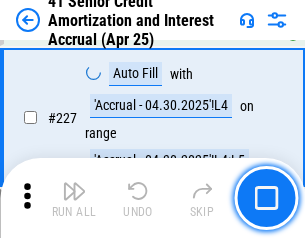 scroll, scrollTop: 4404, scrollLeft: 0, axis: vertical 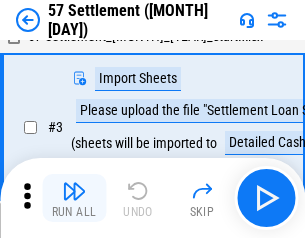 click at bounding box center (74, 191) 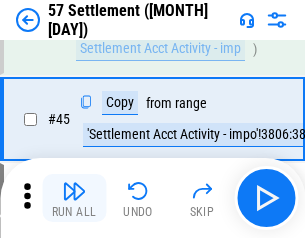 click at bounding box center (74, 191) 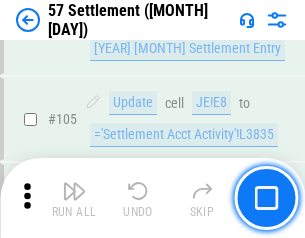 scroll, scrollTop: 1263, scrollLeft: 0, axis: vertical 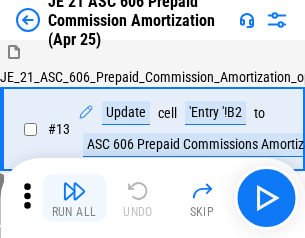 click at bounding box center (74, 191) 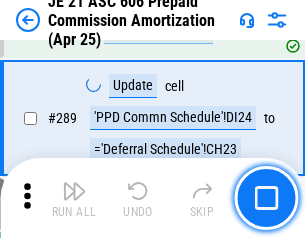scroll, scrollTop: 3680, scrollLeft: 0, axis: vertical 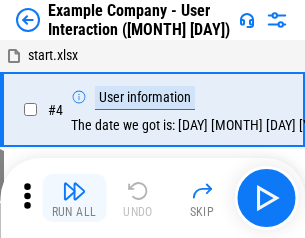 click at bounding box center [74, 191] 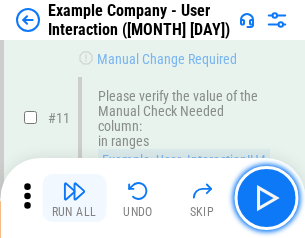 scroll, scrollTop: 433, scrollLeft: 0, axis: vertical 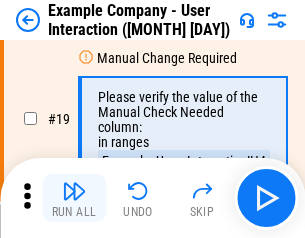 click at bounding box center [74, 191] 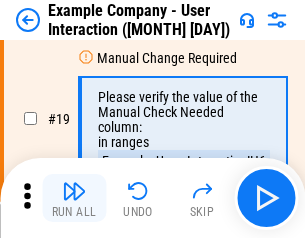 click at bounding box center (74, 191) 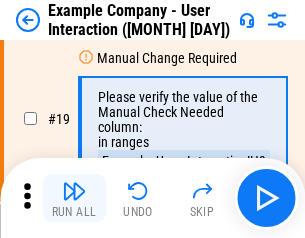 click at bounding box center [74, 191] 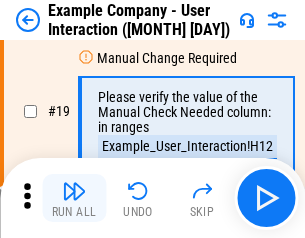 click at bounding box center (74, 191) 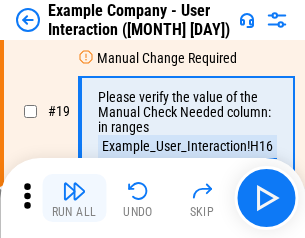 click at bounding box center (74, 191) 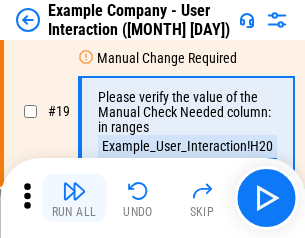 click at bounding box center (74, 191) 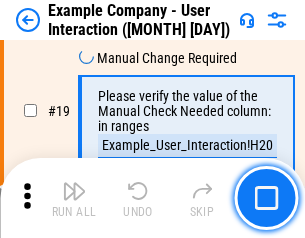 scroll, scrollTop: 537, scrollLeft: 0, axis: vertical 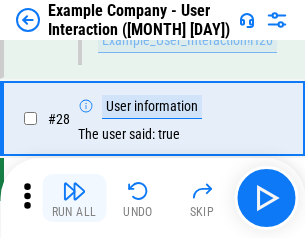 click at bounding box center (74, 191) 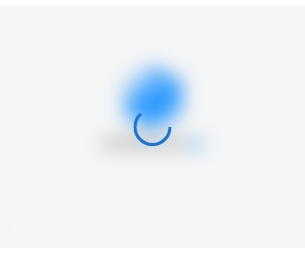 scroll, scrollTop: 0, scrollLeft: 0, axis: both 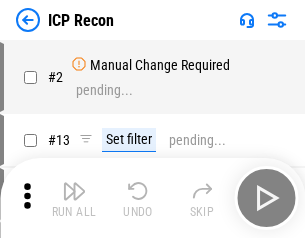 click at bounding box center (74, 191) 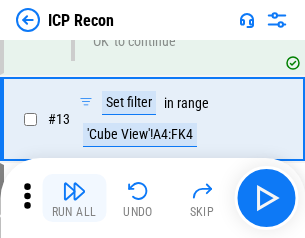 click at bounding box center [74, 191] 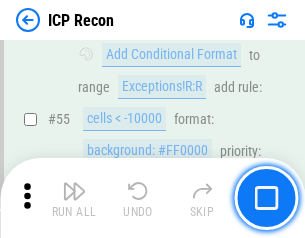scroll, scrollTop: 1743, scrollLeft: 0, axis: vertical 